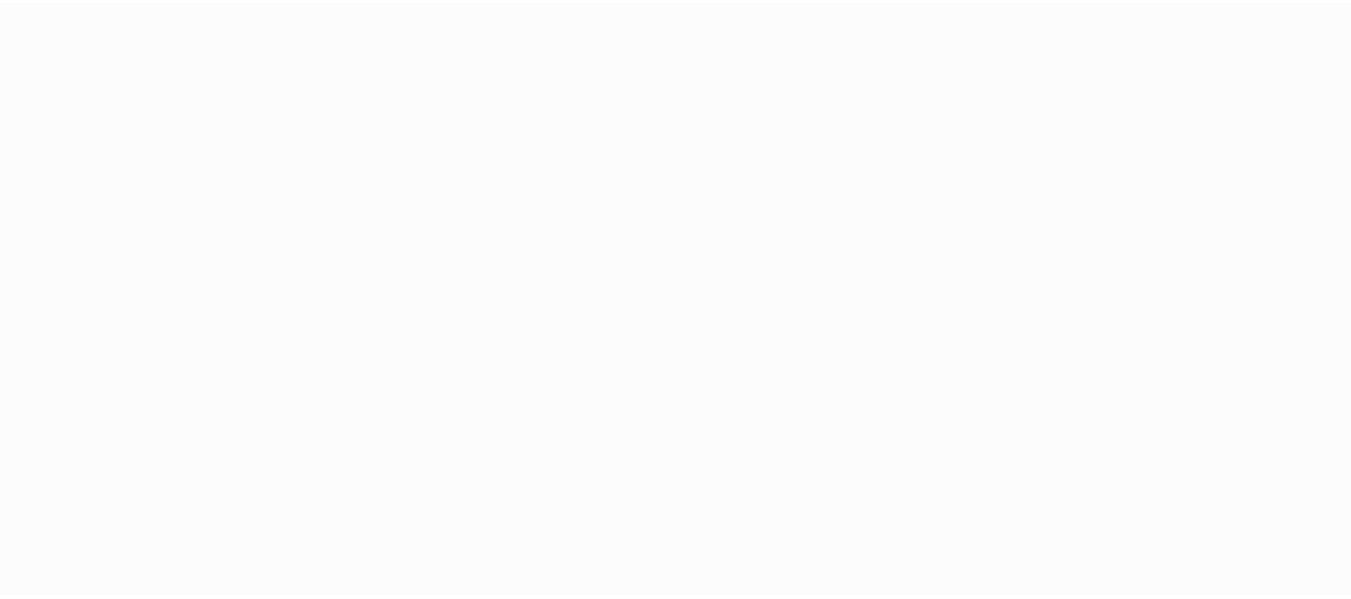 scroll, scrollTop: 0, scrollLeft: 0, axis: both 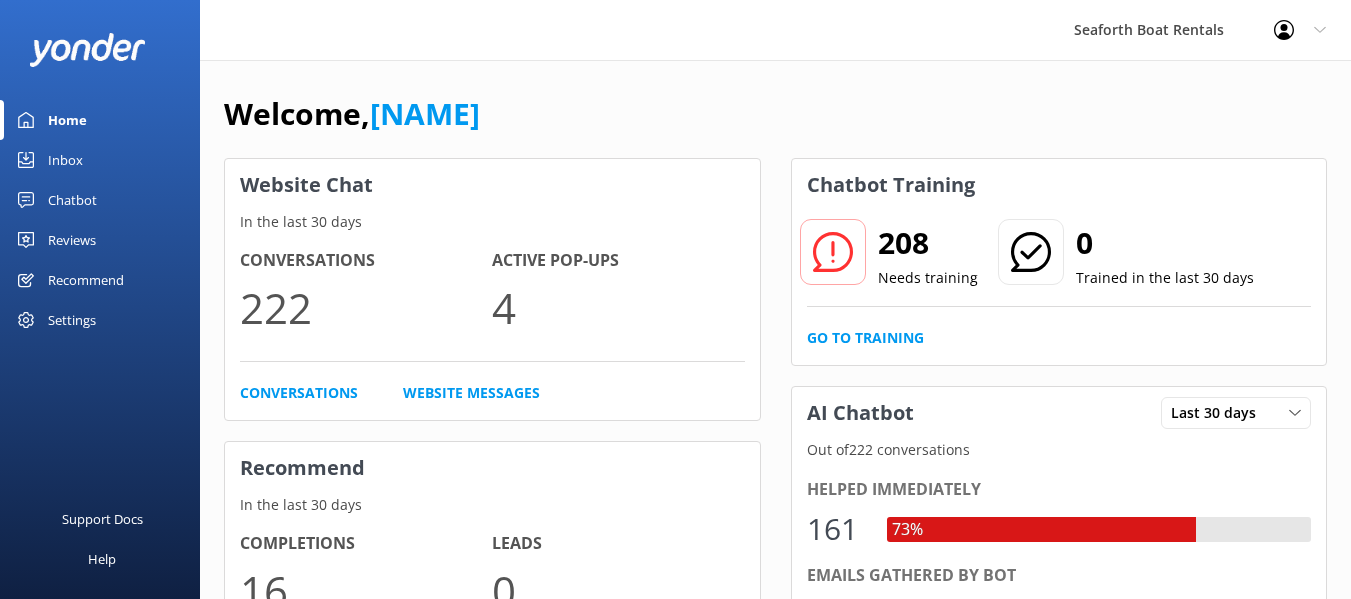 click on "Inbox" at bounding box center [100, 160] 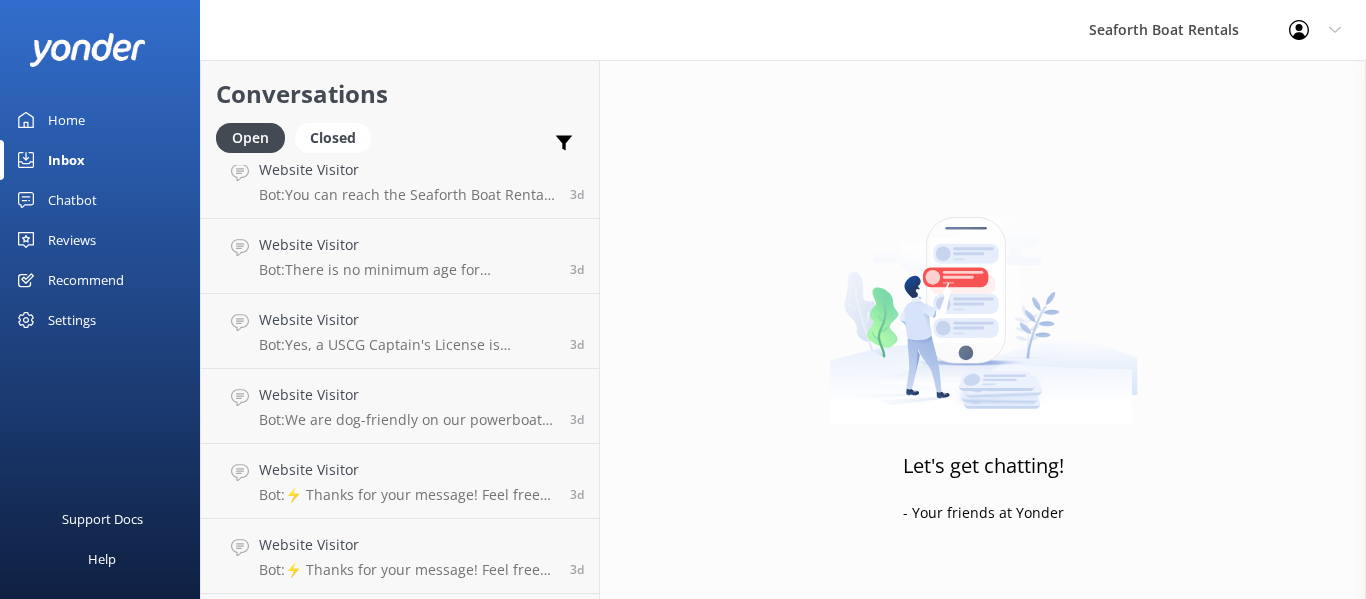 scroll, scrollTop: 946, scrollLeft: 0, axis: vertical 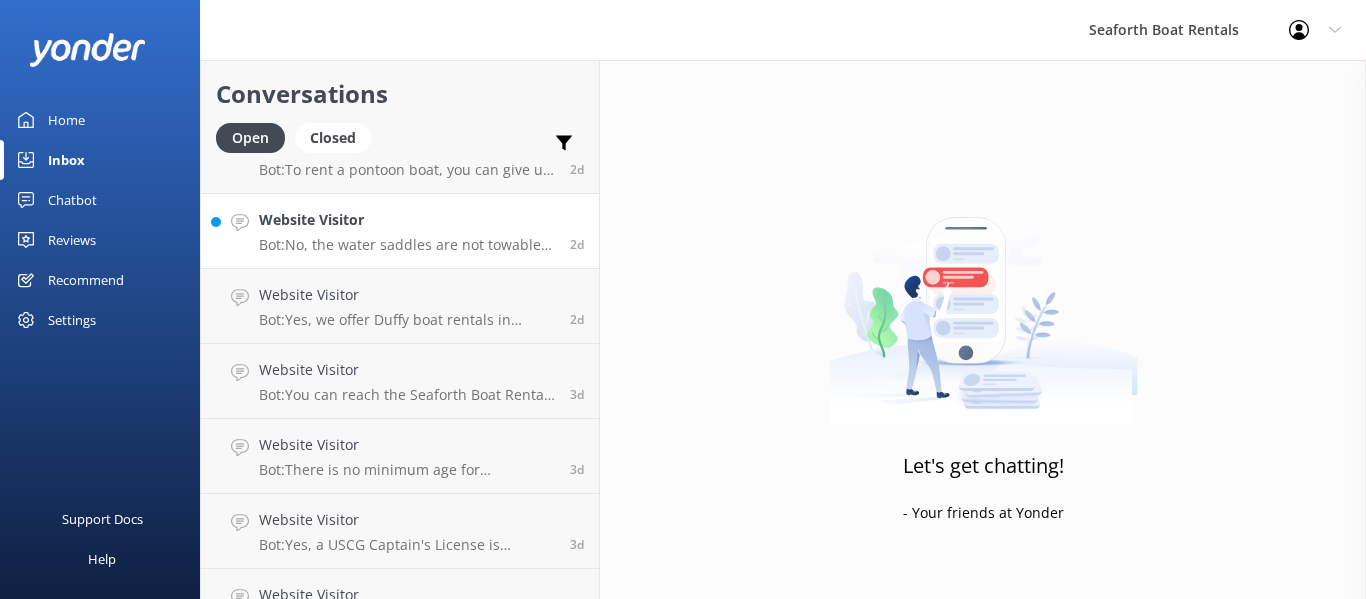 click on "Bot:  No, the water saddles are not towable. They are unique water toys that let you sit comfortably, freeing your arms and legs, and are made of durable foam for relaxing and play." at bounding box center (407, 245) 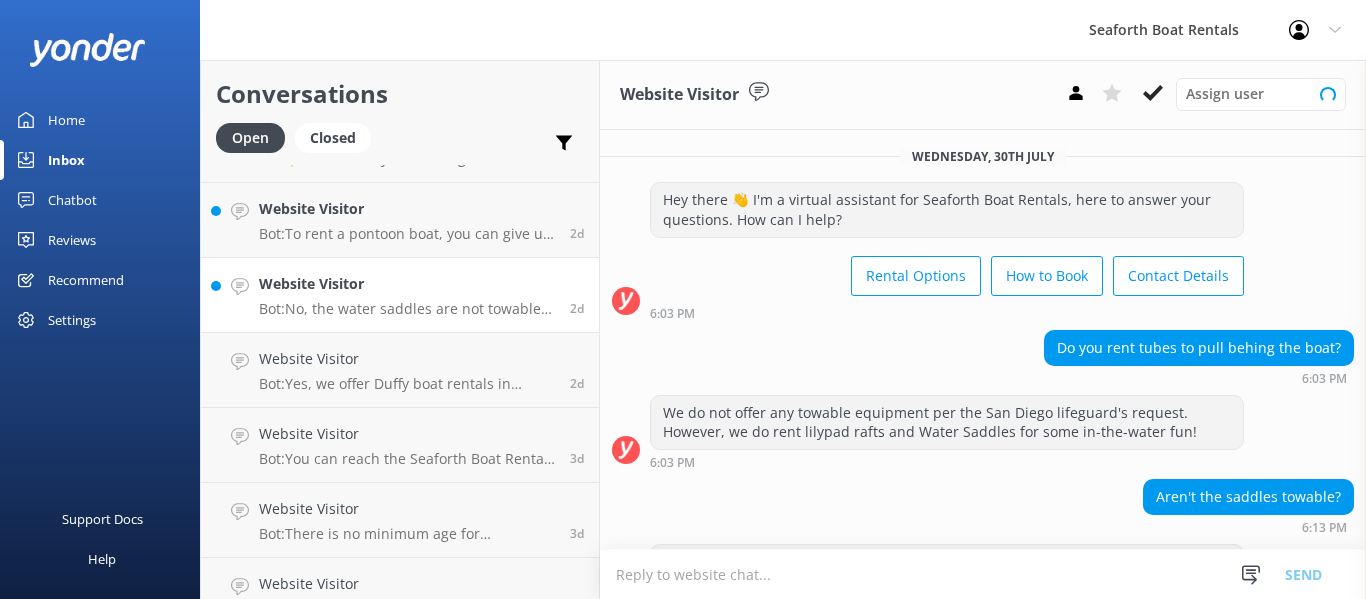 scroll, scrollTop: 846, scrollLeft: 0, axis: vertical 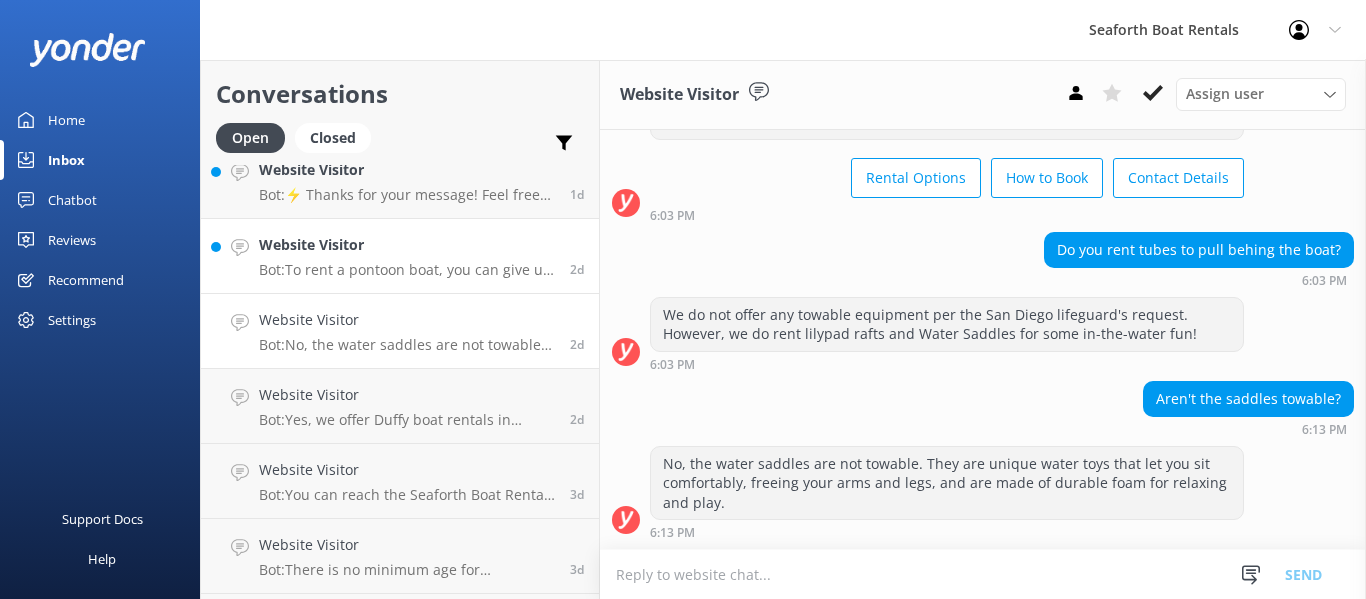 click on "Bot:  To rent a pontoon boat, you can give us a call or browse our website to pick your equipment. Once you're ready, reserve with a credit/debit card with full payment upfront. On the day of your reservation, bring the card you used to book and a photo ID to check-in." at bounding box center [407, 270] 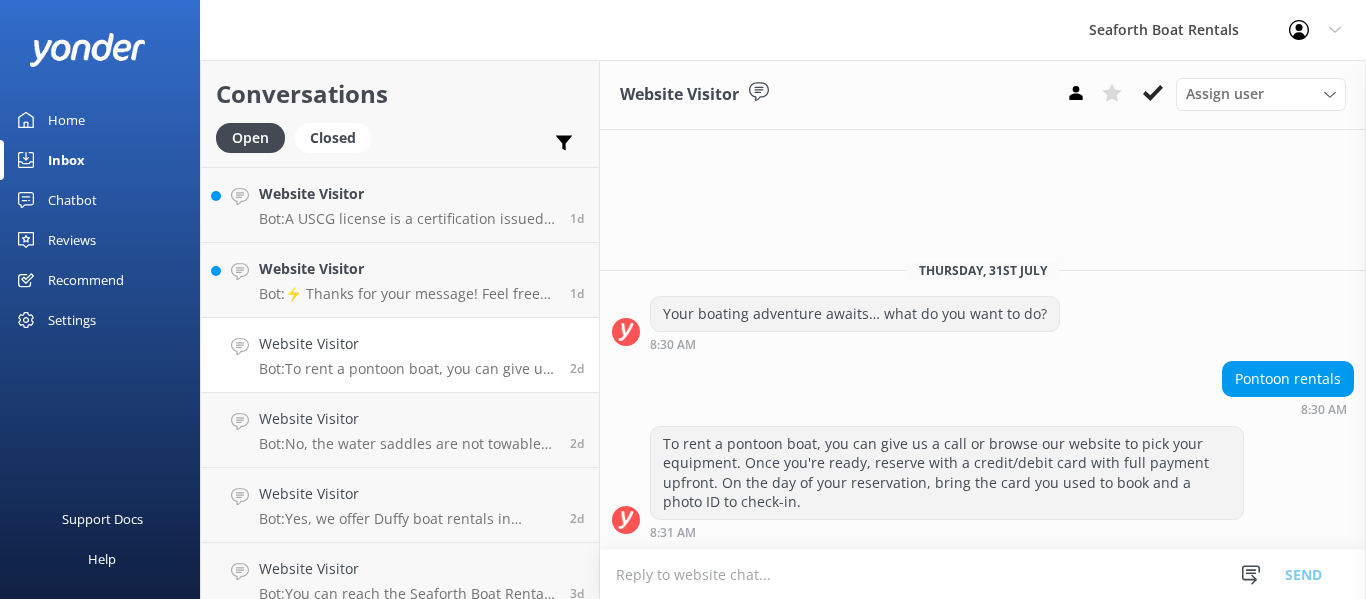scroll, scrollTop: 746, scrollLeft: 0, axis: vertical 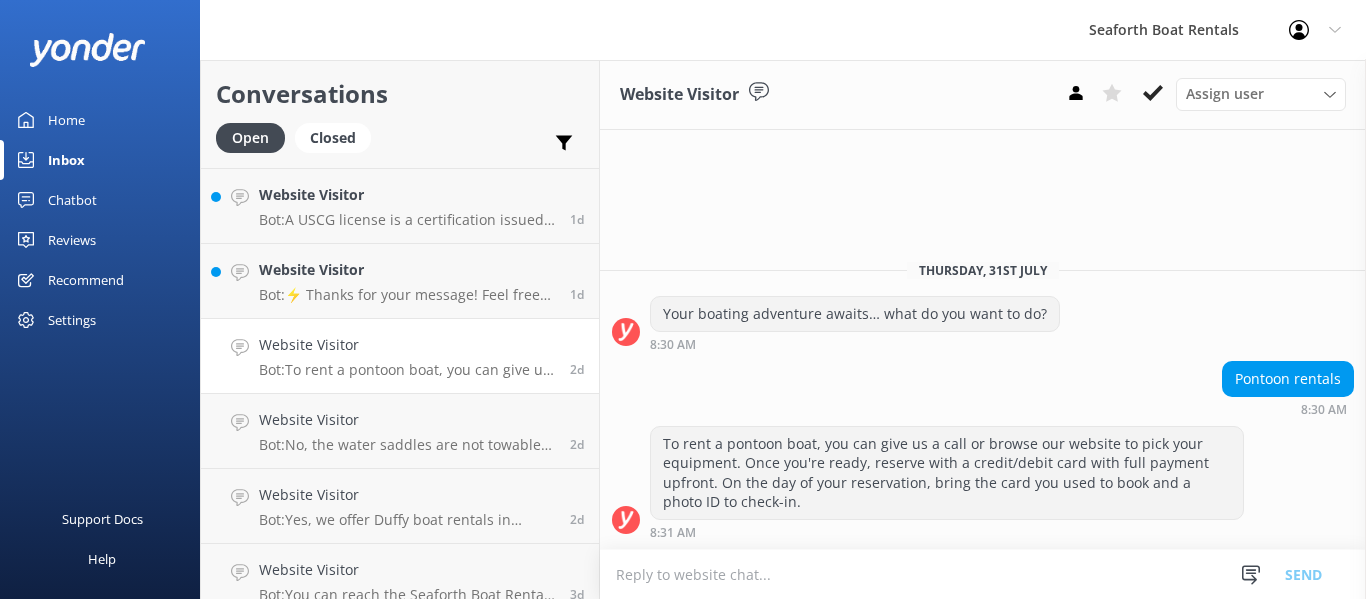 click on "Website Visitor" at bounding box center [407, 270] 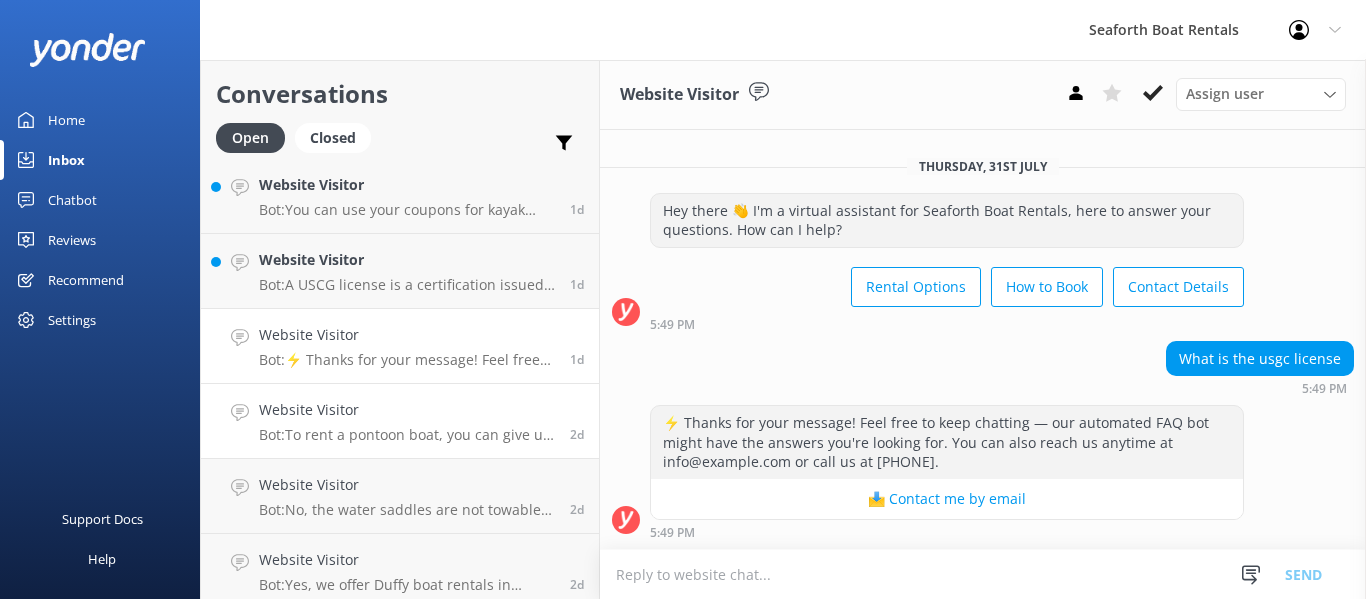 scroll, scrollTop: 646, scrollLeft: 0, axis: vertical 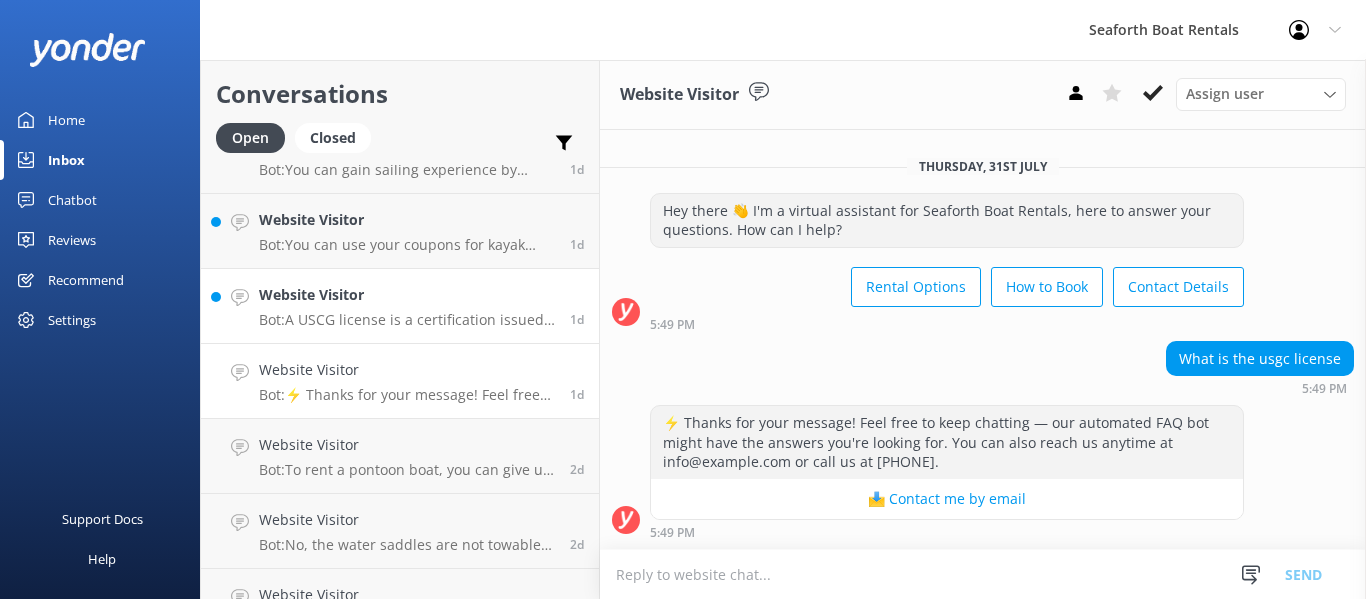 click on "Website Visitor" at bounding box center [407, 295] 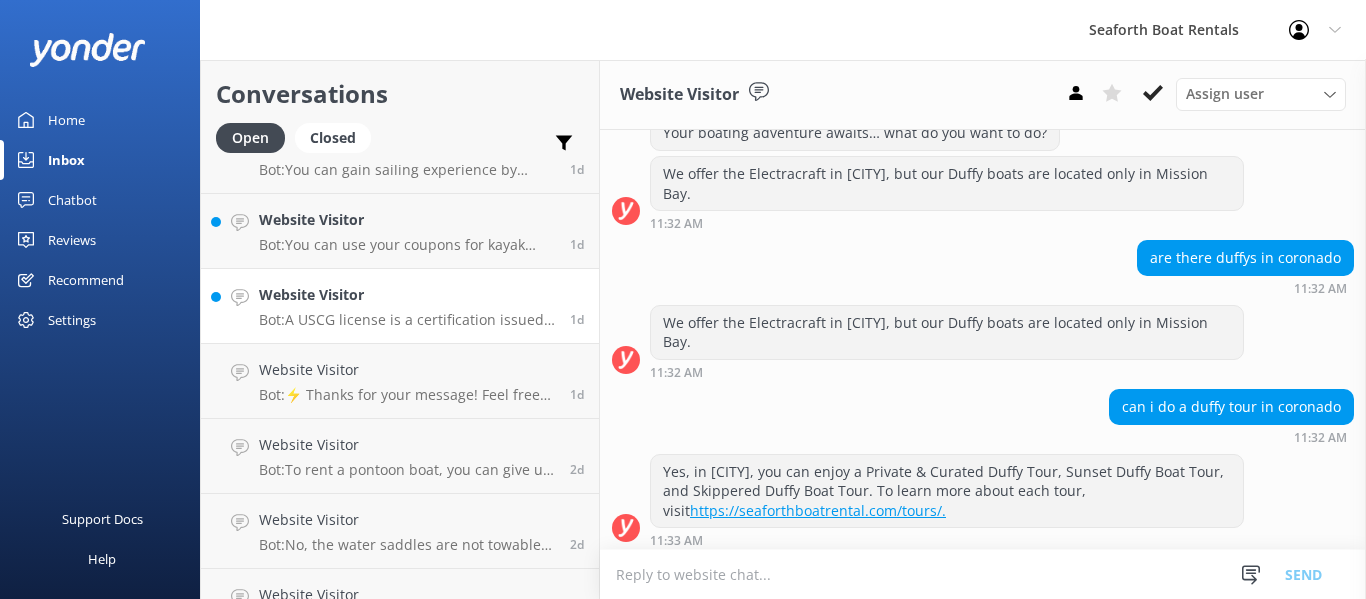 scroll, scrollTop: 502, scrollLeft: 0, axis: vertical 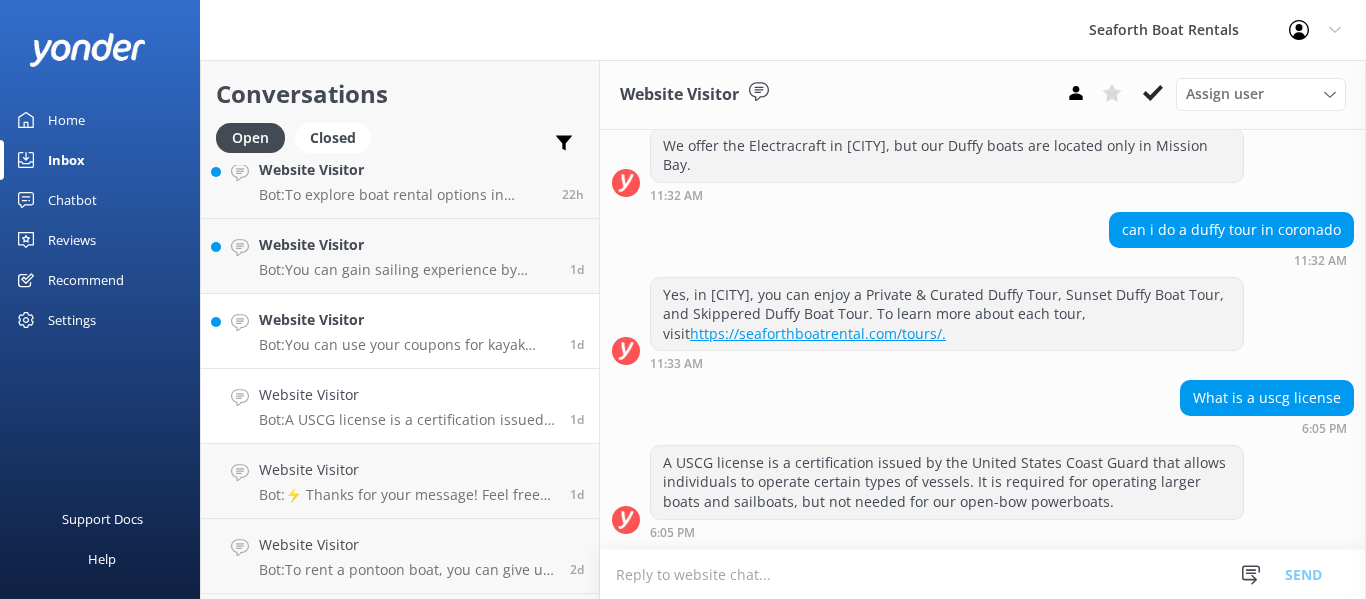 click on "Website Visitor Bot:  You can use your coupons for kayak rentals at our locations in [CITY], Downtown, and Mission Bay. For more details, visit https://seaforthboatrental.com/sup-kayak-rentals/. 1d" at bounding box center [400, 331] 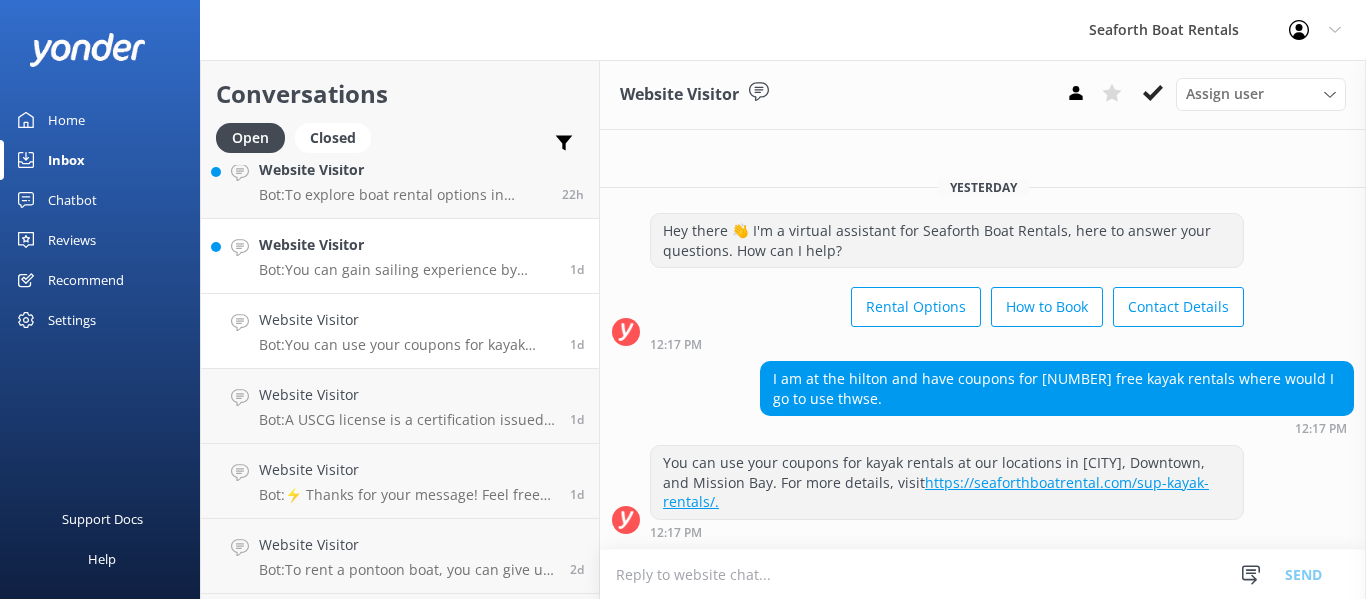 click on "Bot:  You can gain sailing experience by taking sailing classes offered by Seaforth Boater Education. They provide classes for every level of sailor, from beginner to advanced. You can find more information and enroll in classes at https://seaforthboatrental.com/sailing-classes/." at bounding box center (407, 270) 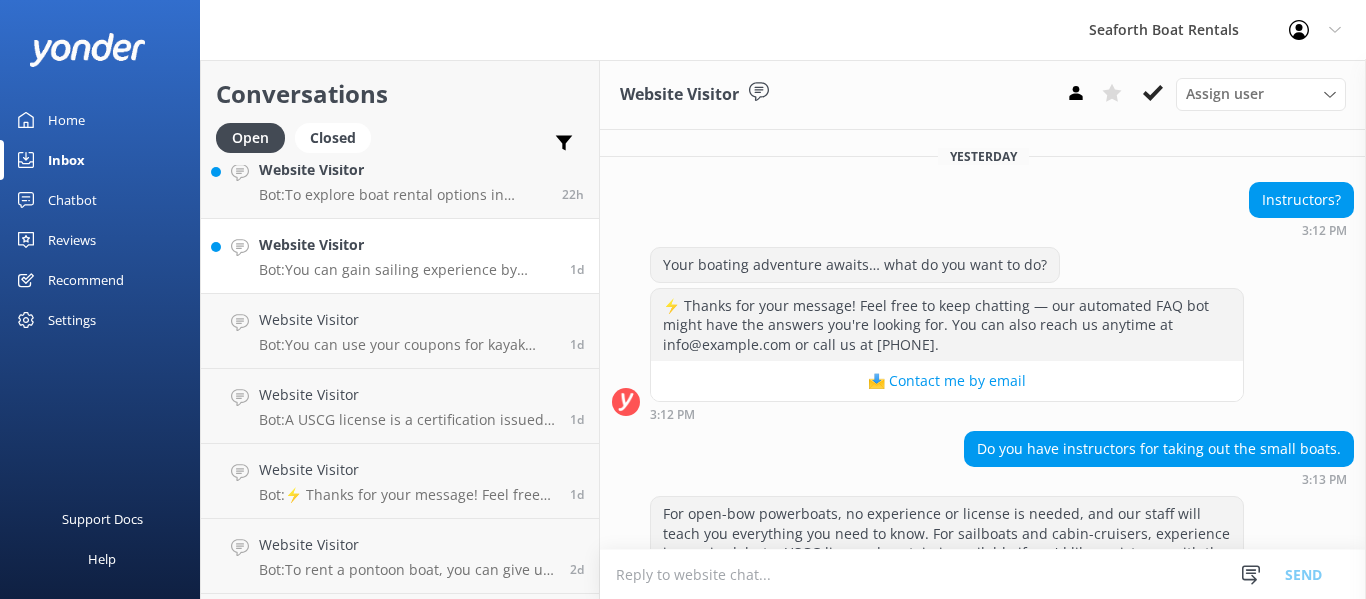 scroll, scrollTop: 258, scrollLeft: 0, axis: vertical 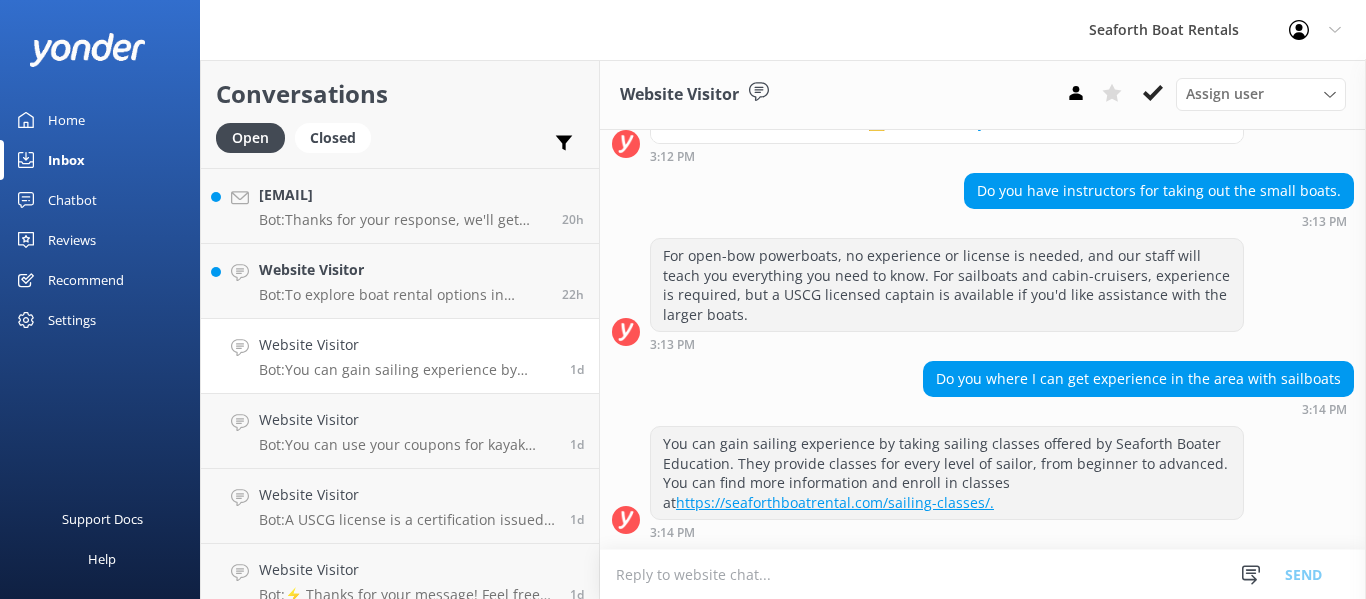 click on "Website Visitor" at bounding box center [403, 270] 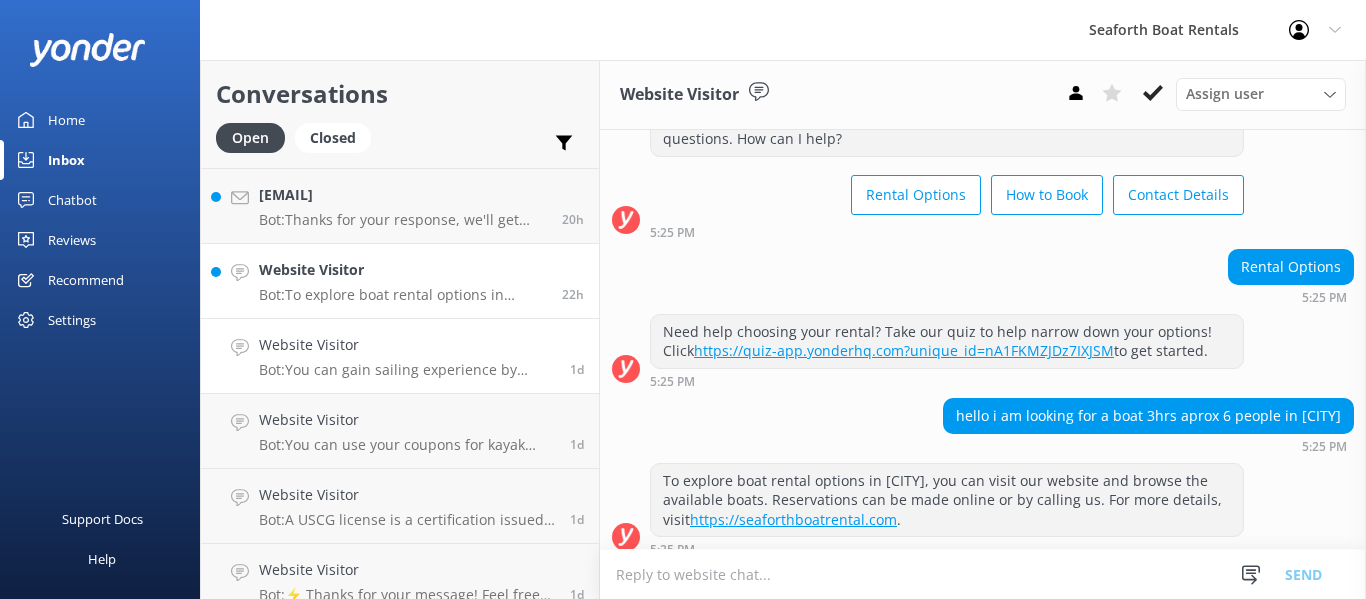 scroll, scrollTop: 98, scrollLeft: 0, axis: vertical 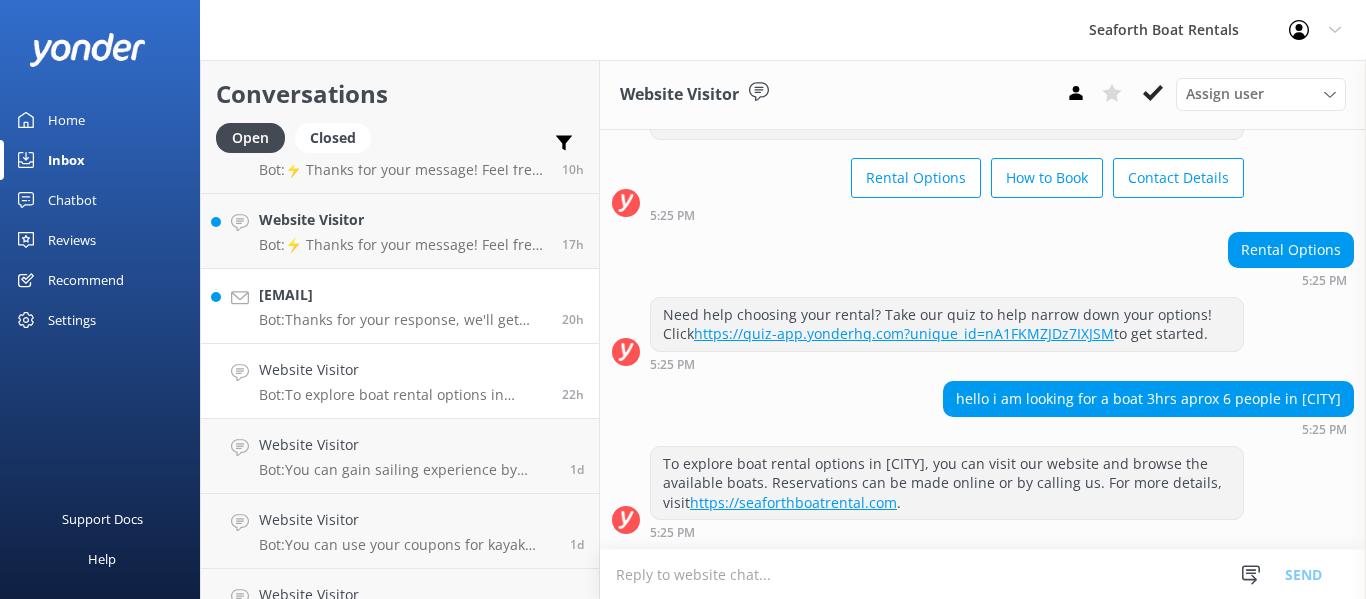 click on "[EMAIL]" at bounding box center [403, 295] 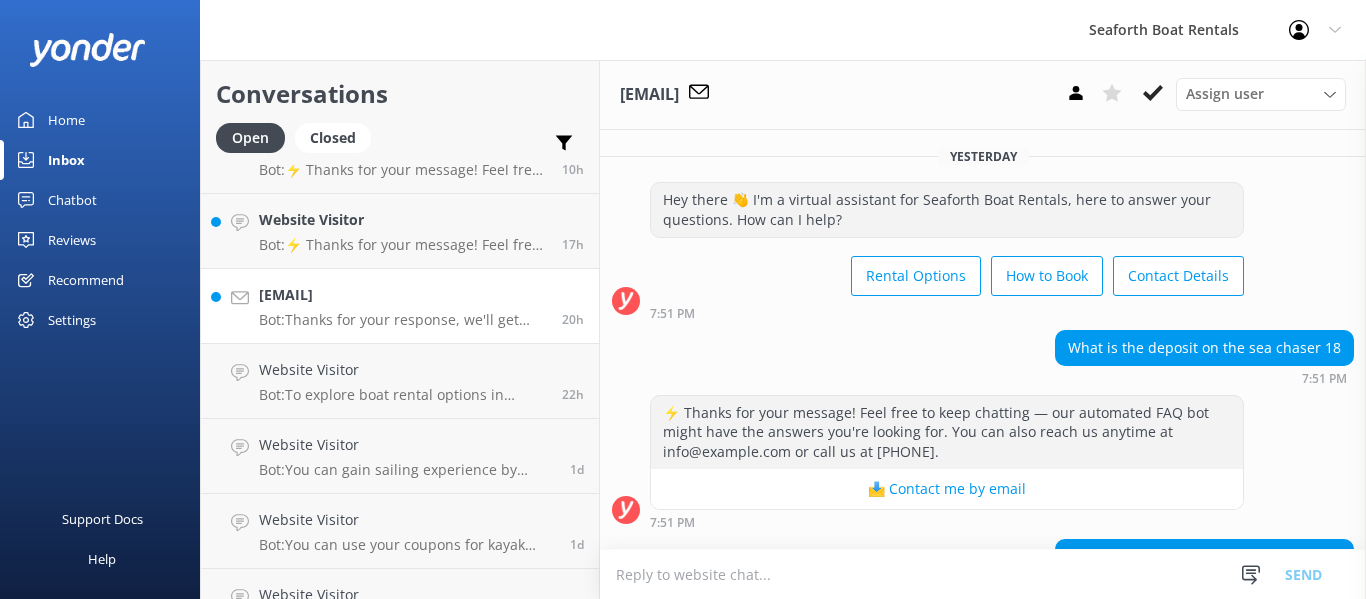 scroll, scrollTop: 425, scrollLeft: 0, axis: vertical 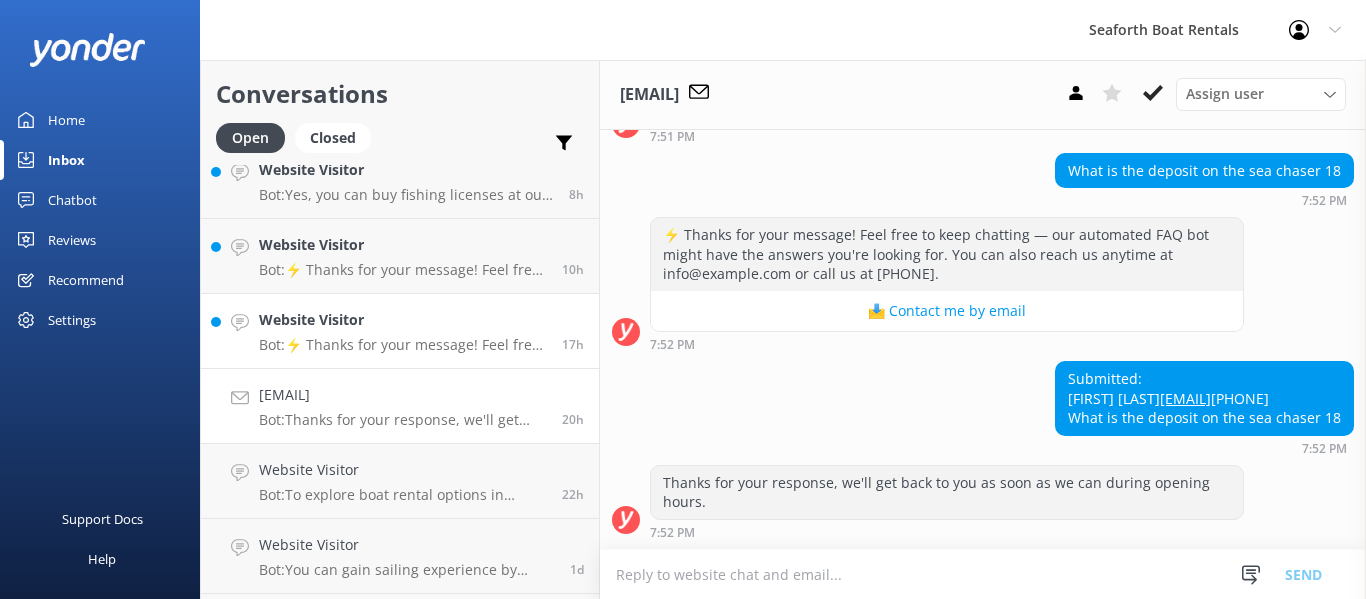 click on "Website Visitor" at bounding box center [403, 320] 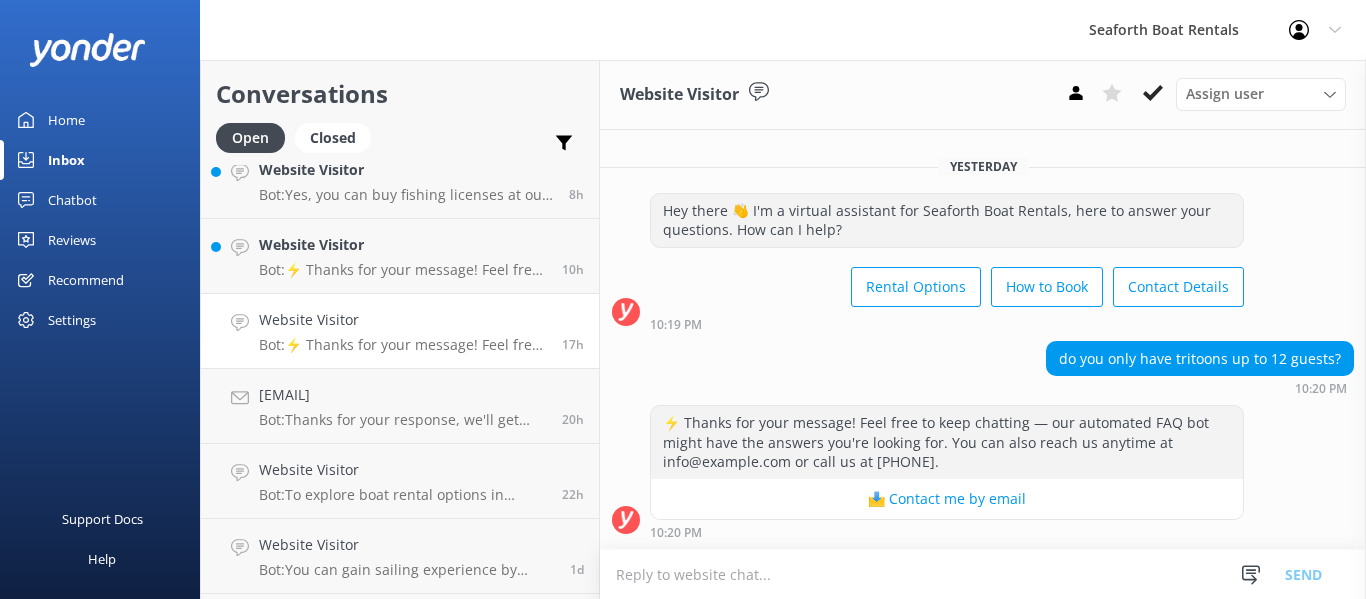 scroll, scrollTop: 146, scrollLeft: 0, axis: vertical 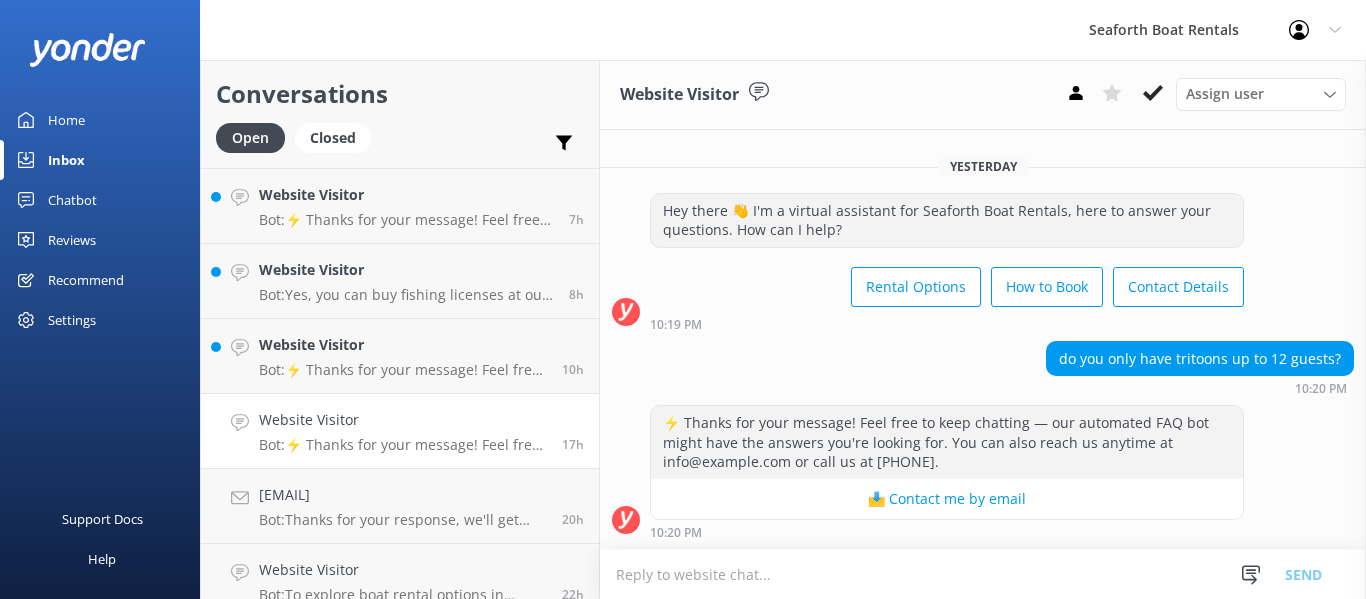 click on "Website Visitor Bot:  ⚡ Thanks for your message! Feel free to keep chatting — our automated FAQ bot might have the answers you're looking for. You can also reach us anytime at info@example.com or call us at [PHONE].  10h" at bounding box center (400, 356) 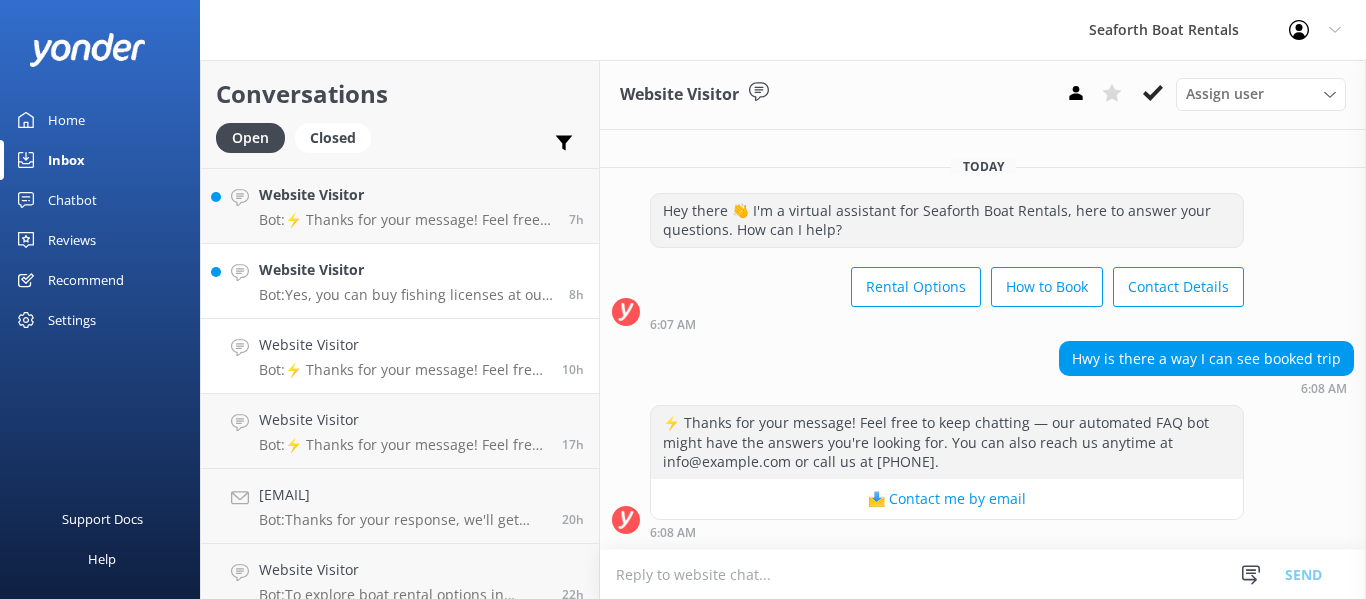 click on "Website Visitor Bot:  Yes, you can buy fishing licenses at our [CITY] and Mission Bay locations. We offer licenses for both California residents and non-residents, including one day, two day, and 365 day options. 8h" at bounding box center [400, 281] 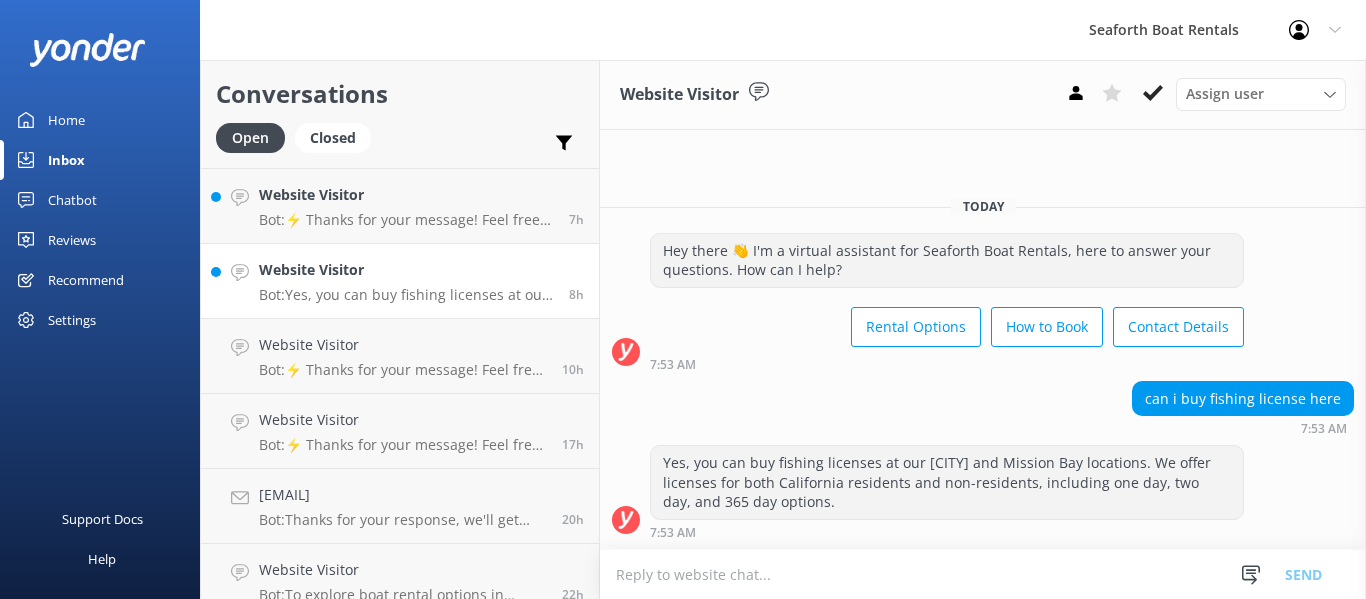 scroll, scrollTop: 46, scrollLeft: 0, axis: vertical 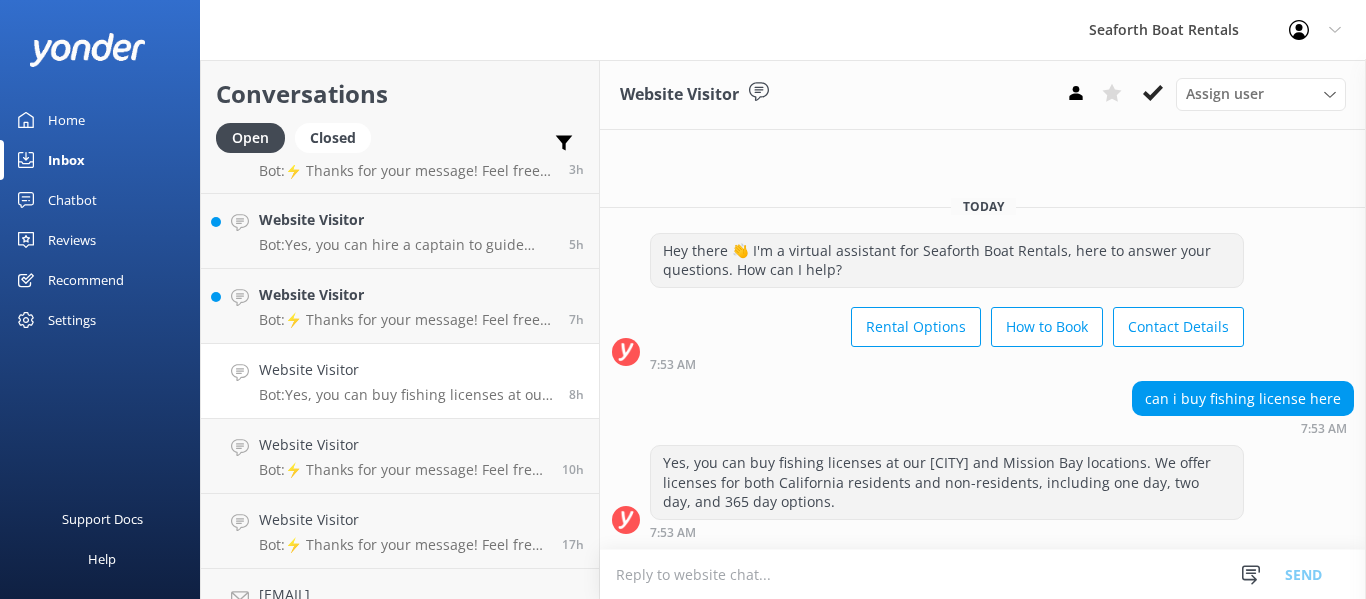 click on "Website Visitor Bot:  ⚡ Thanks for your message! Feel free to keep chatting — our automated FAQ bot might have the answers you're looking for. You can also reach us anytime at info@example.com or call us at [PHONE]." at bounding box center (406, 306) 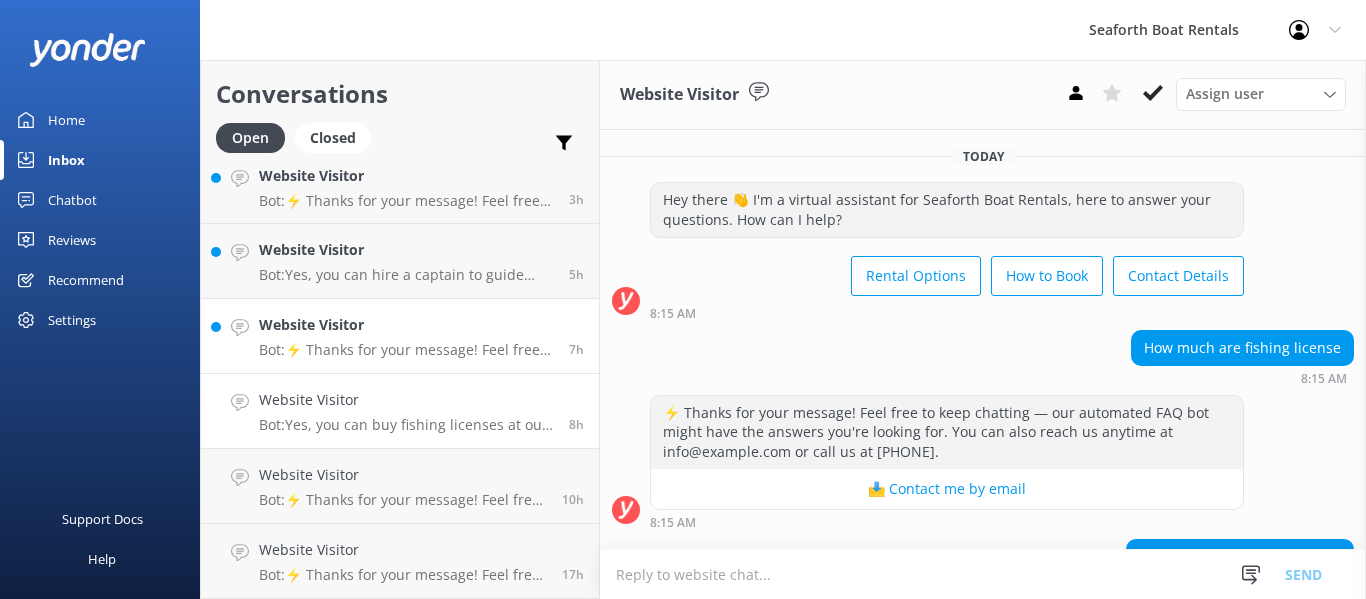scroll, scrollTop: 0, scrollLeft: 0, axis: both 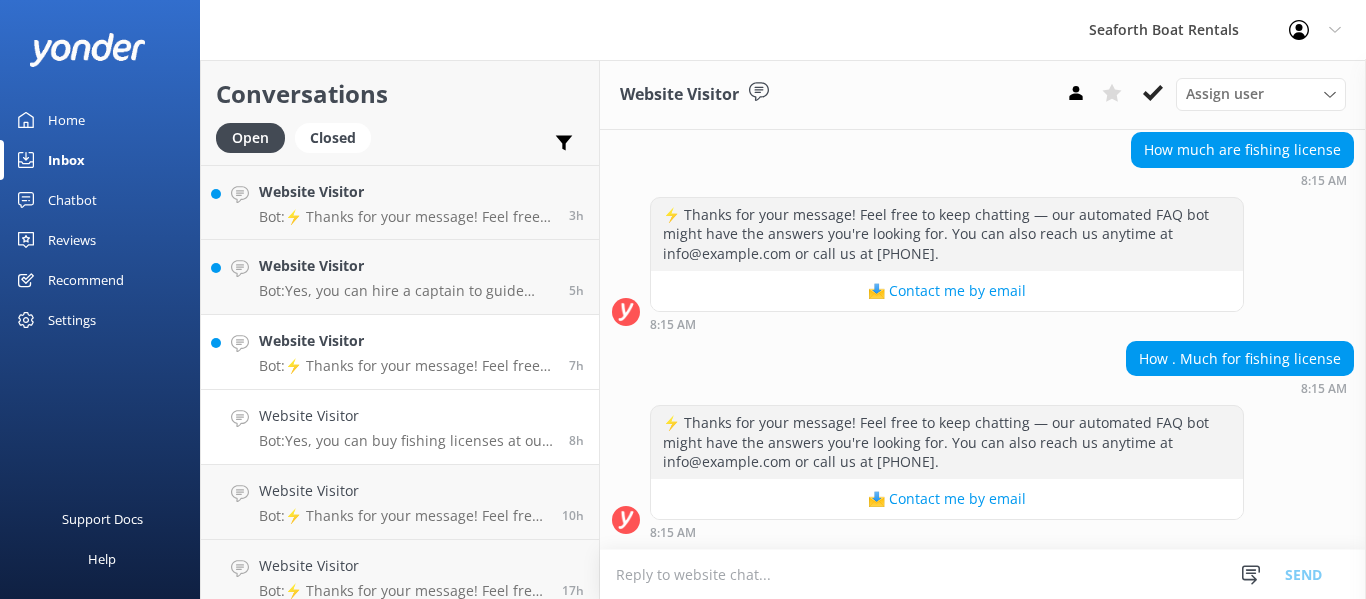 click on "Website Visitor Bot:  Yes, you can hire a captain to guide your sailboat trip if you don't have sailing experience. Captains charge between $50-100 per hour, depending on the boat size. You can explore sailboat options at https://seaforthboatrental.com/sailboat-rental/. 5h" at bounding box center (400, 277) 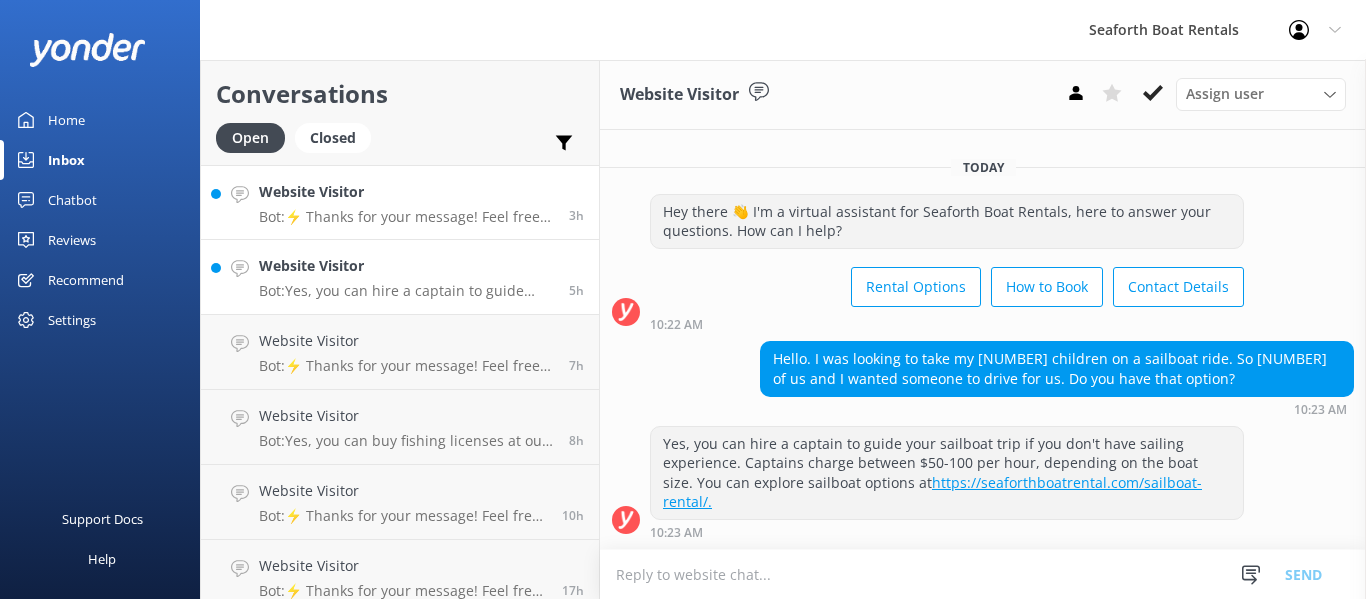 click on "Bot:  ⚡ Thanks for your message! Feel free to keep chatting — our automated FAQ bot might have the answers you're looking for. You can also reach us anytime at info@example.com or call us at [PHONE]." at bounding box center [406, 217] 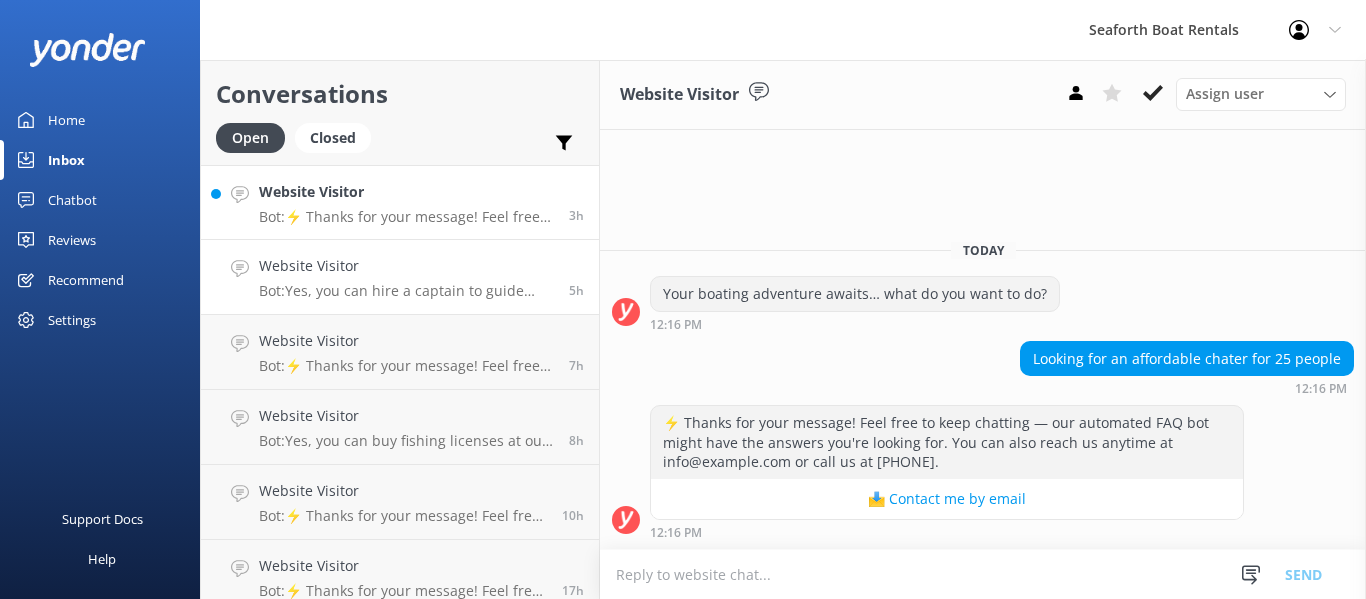 click on "Website Visitor" at bounding box center (406, 266) 